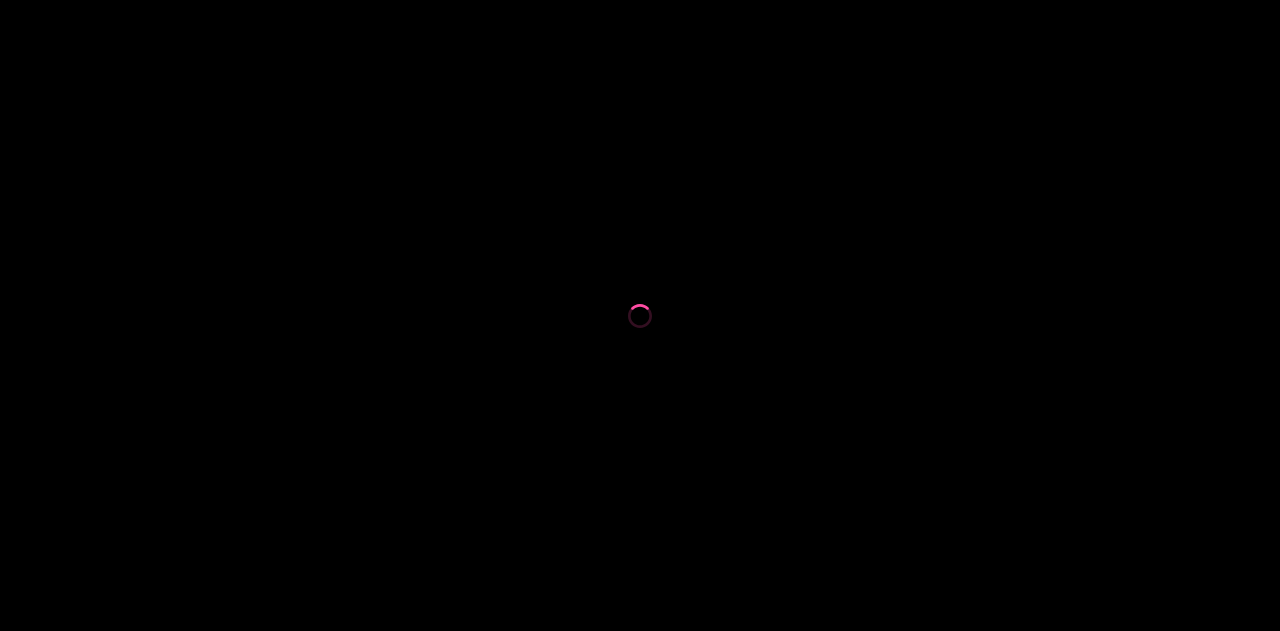 scroll, scrollTop: 0, scrollLeft: 0, axis: both 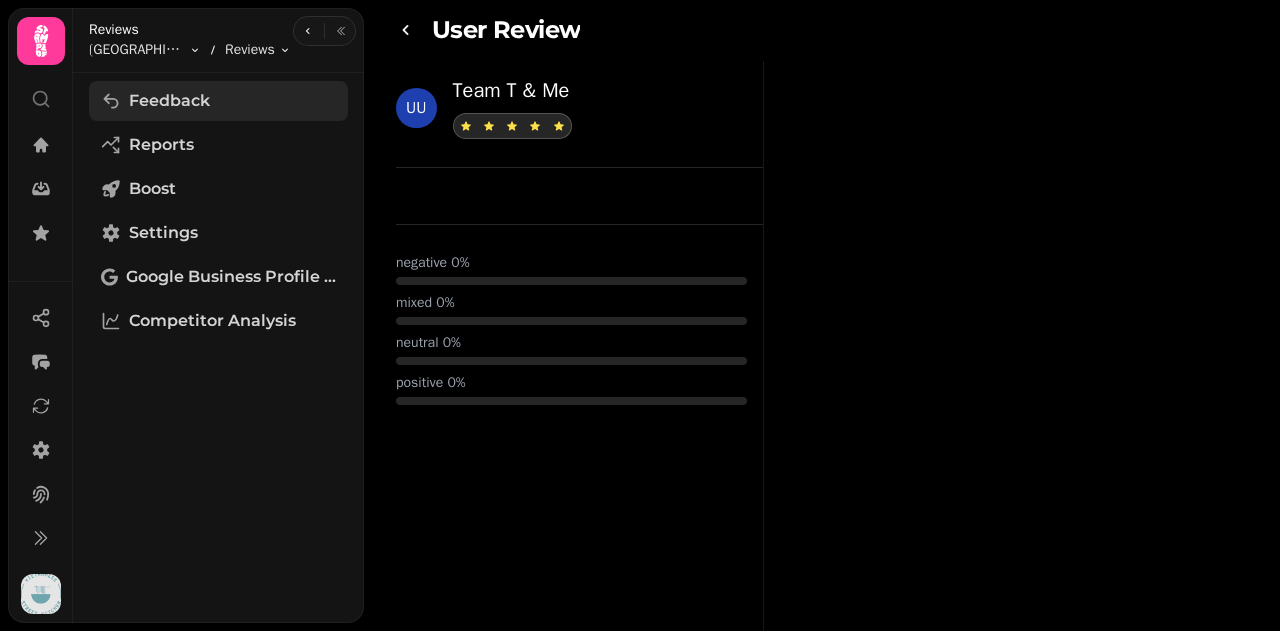 click on "Feedback" at bounding box center [218, 101] 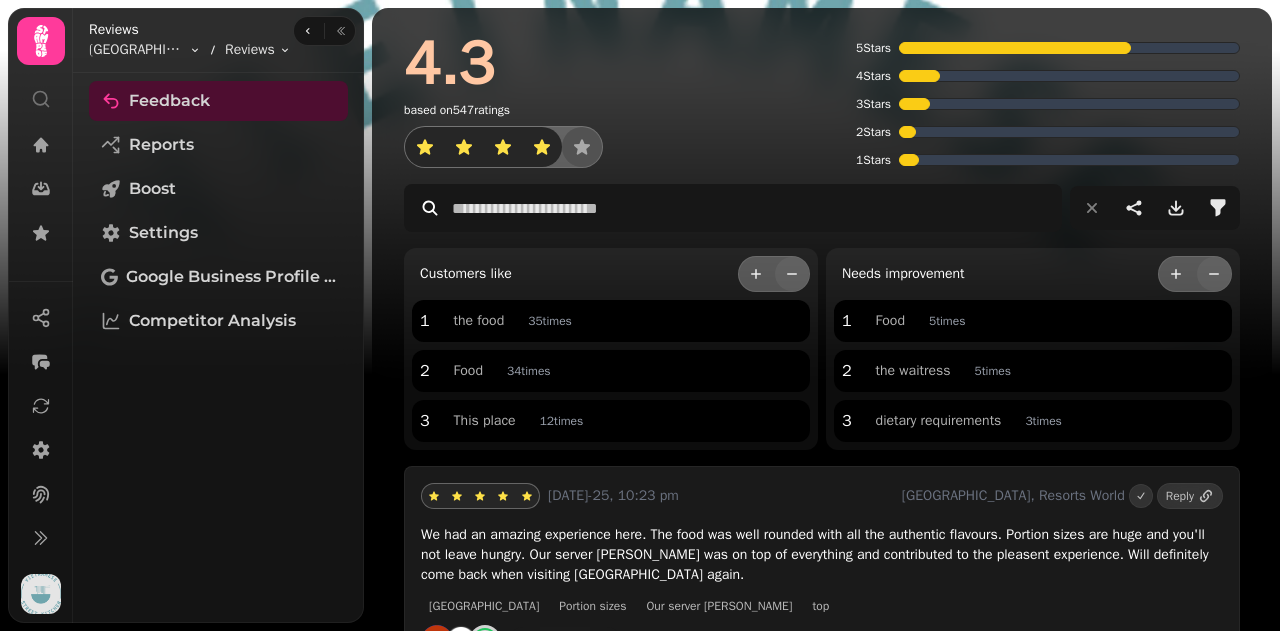 click 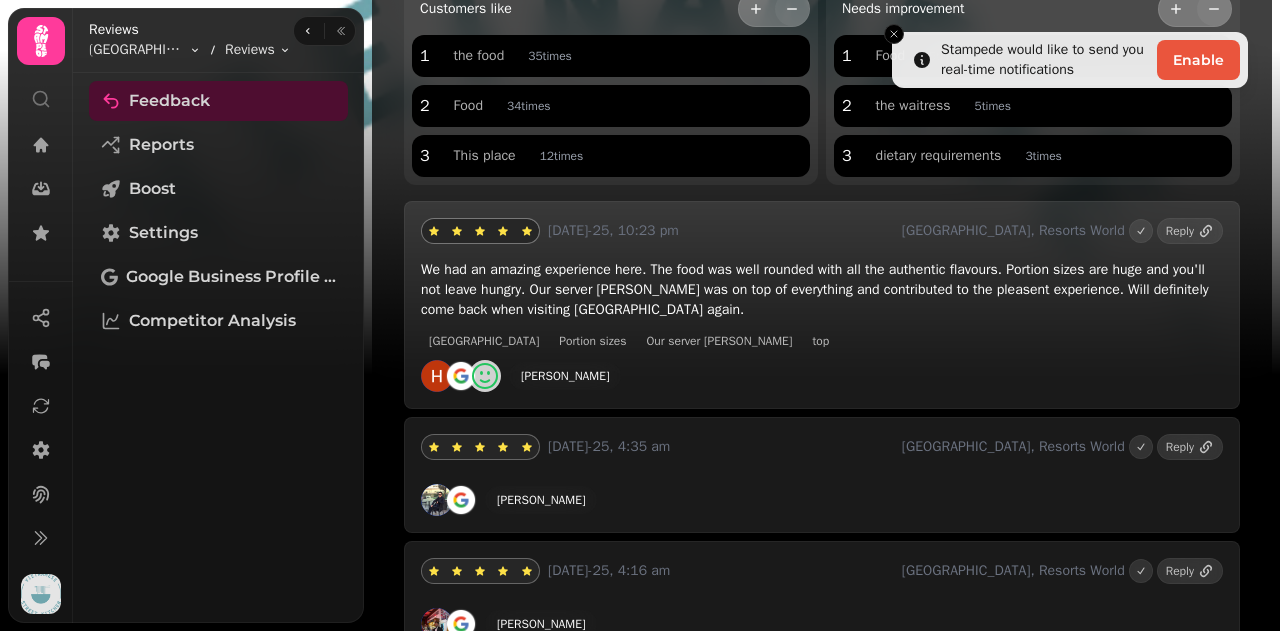 scroll, scrollTop: 100, scrollLeft: 0, axis: vertical 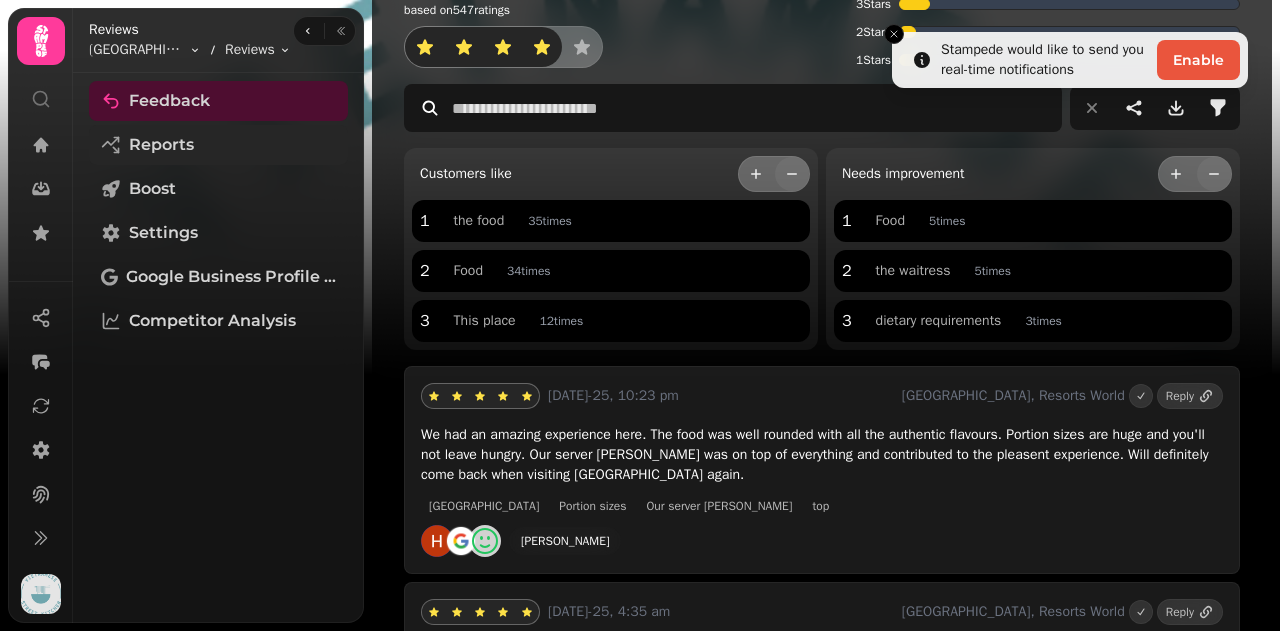 click on "Reports" at bounding box center (218, 145) 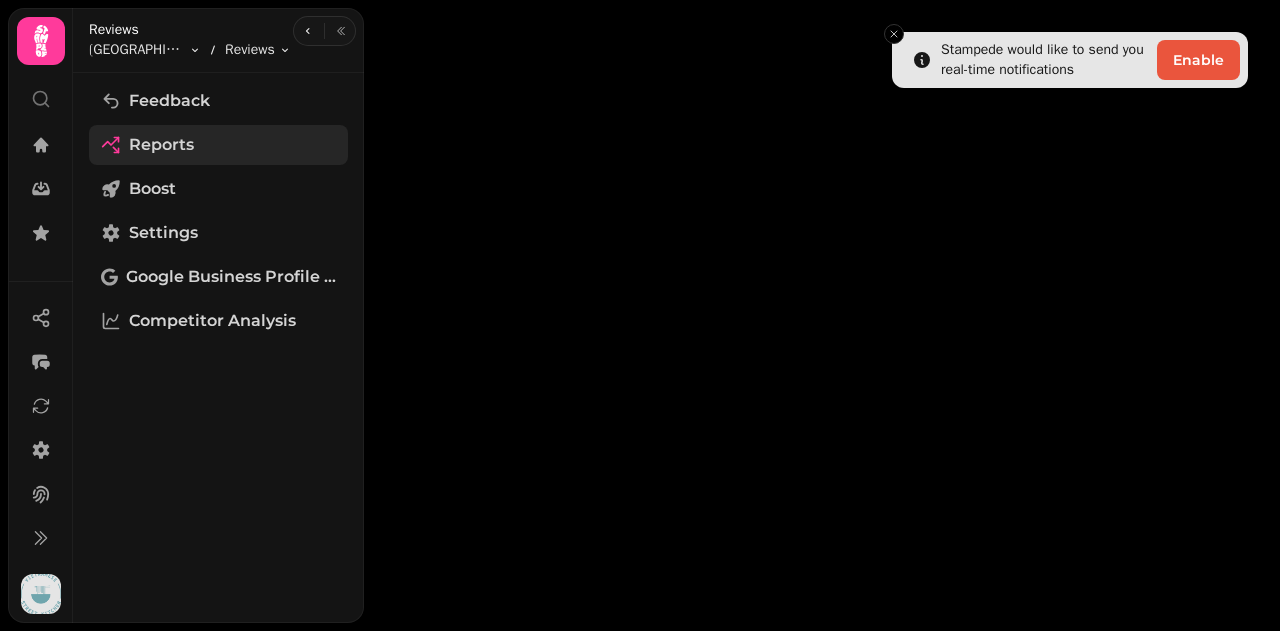 scroll, scrollTop: 0, scrollLeft: 0, axis: both 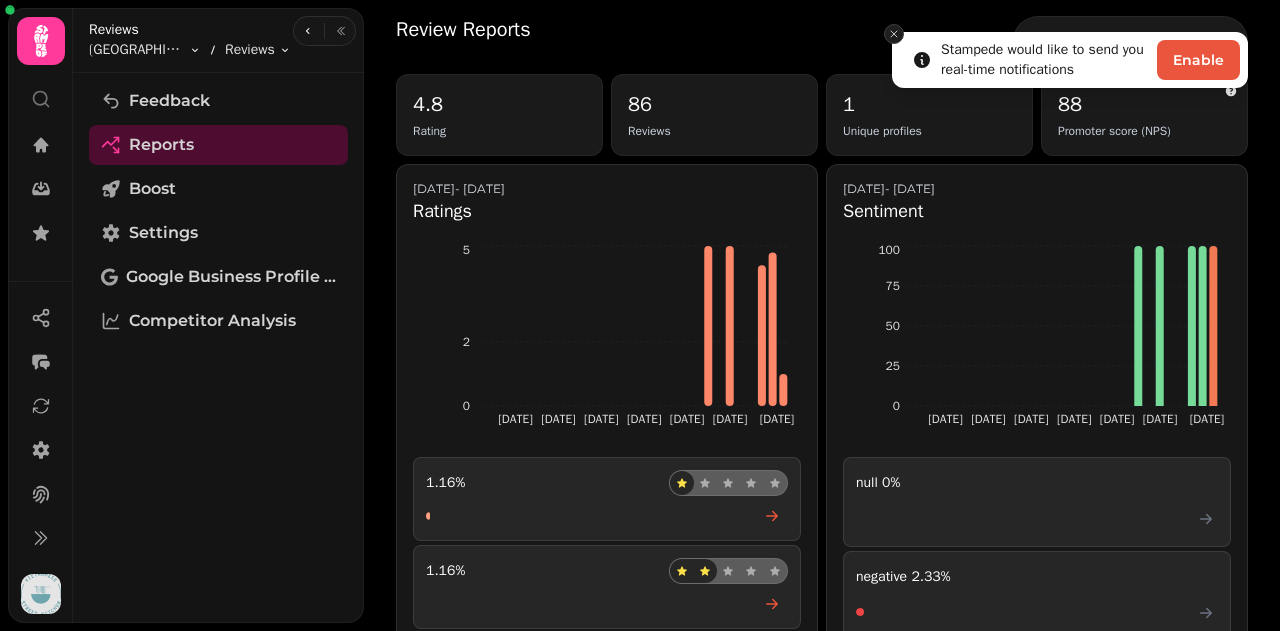 click 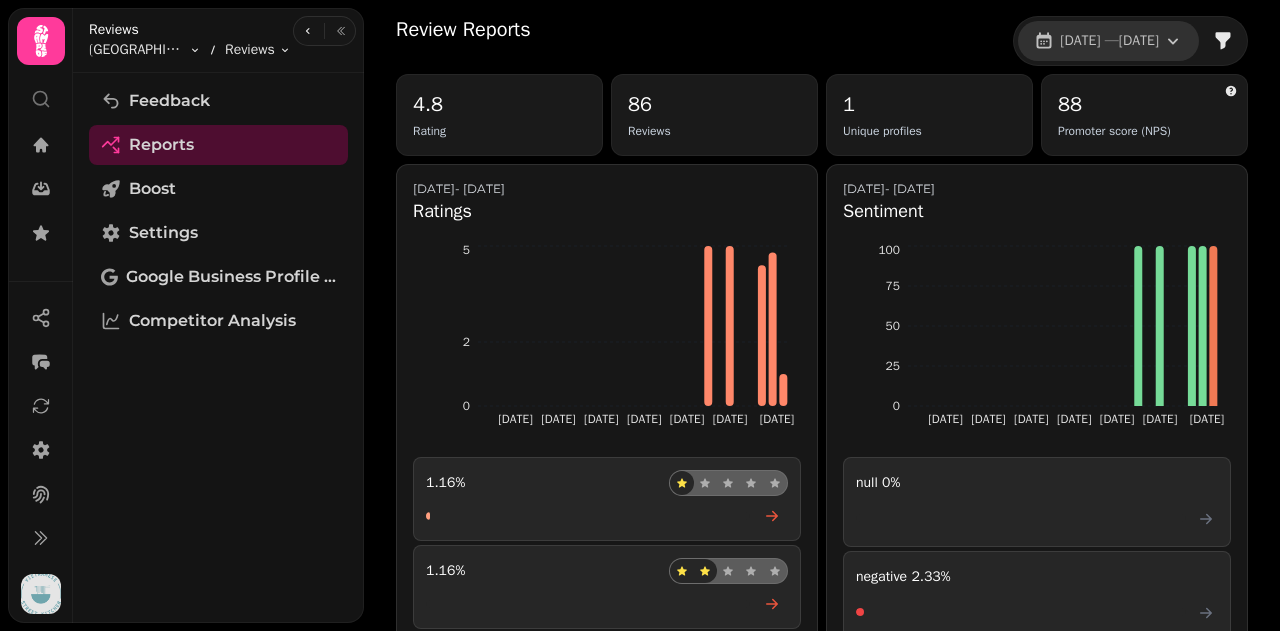 click 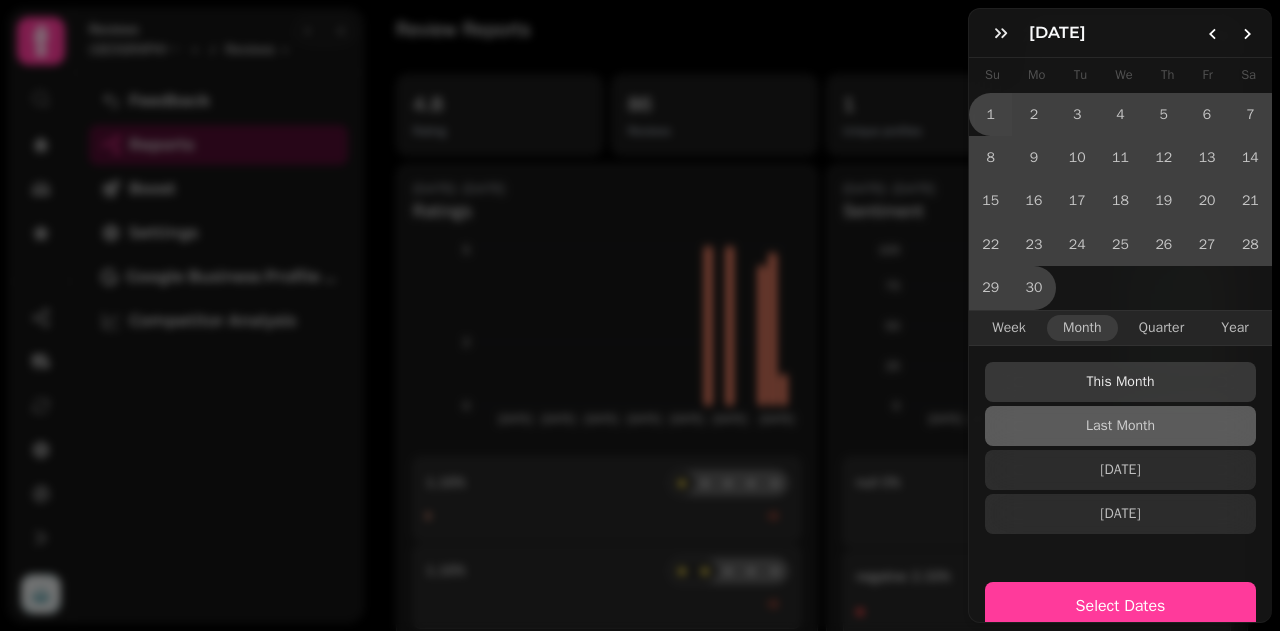 click on "This Month" at bounding box center (1120, 382) 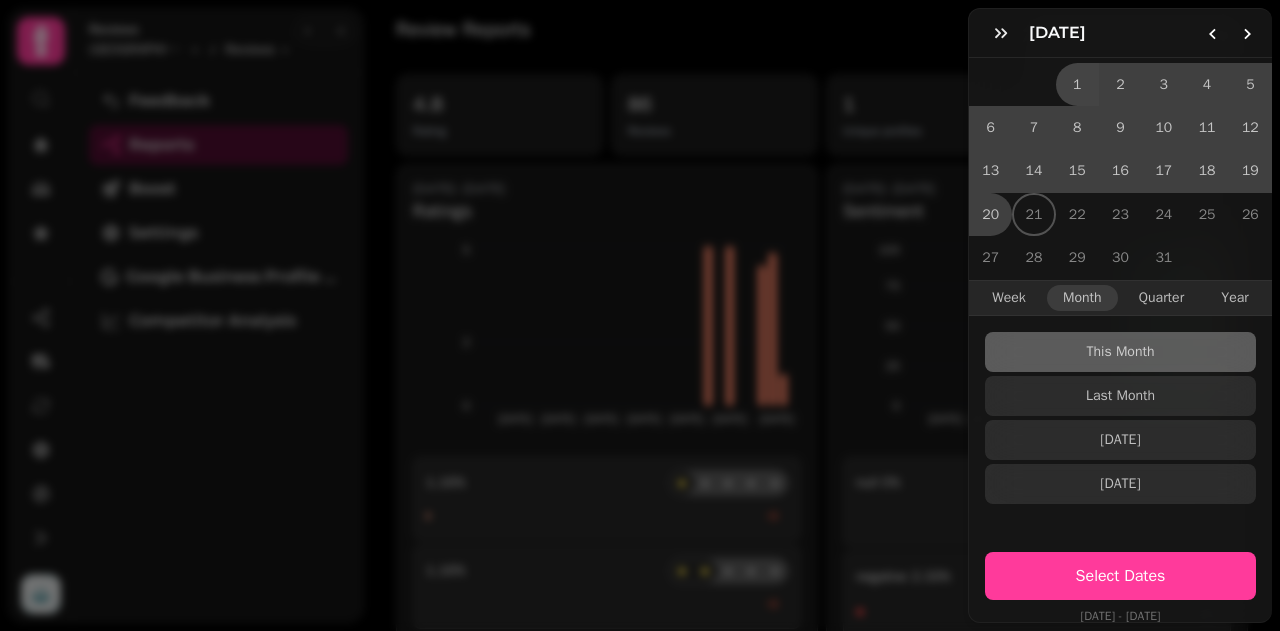 scroll, scrollTop: 46, scrollLeft: 0, axis: vertical 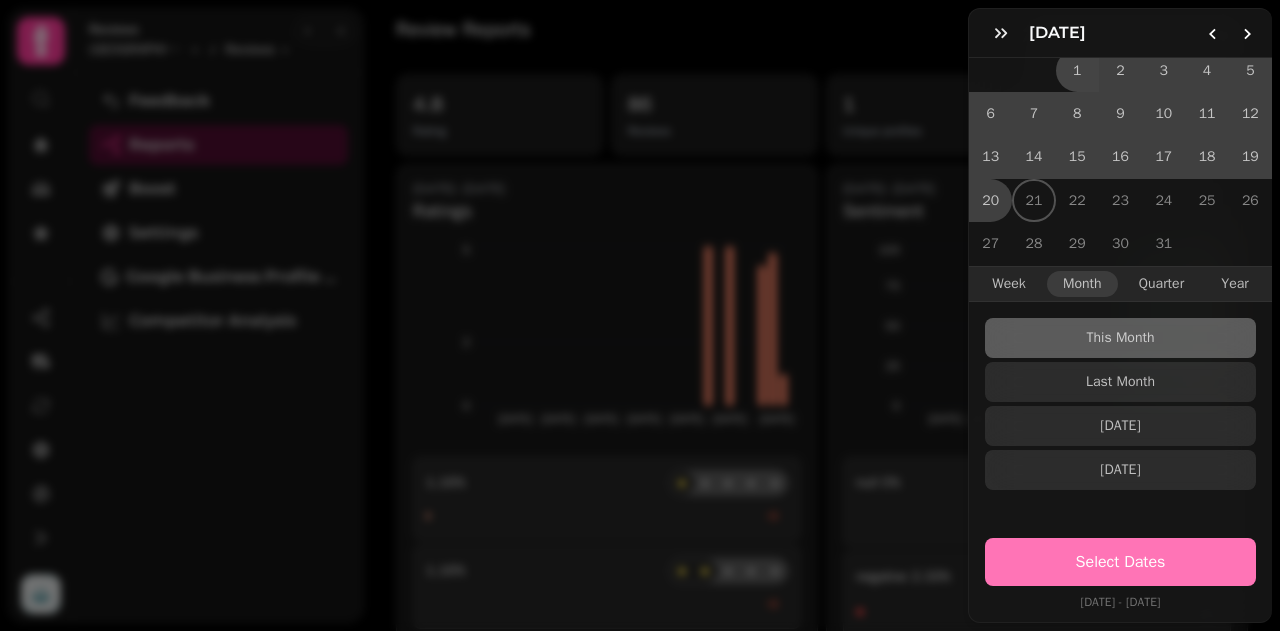 click on "Select Dates" at bounding box center [1120, 562] 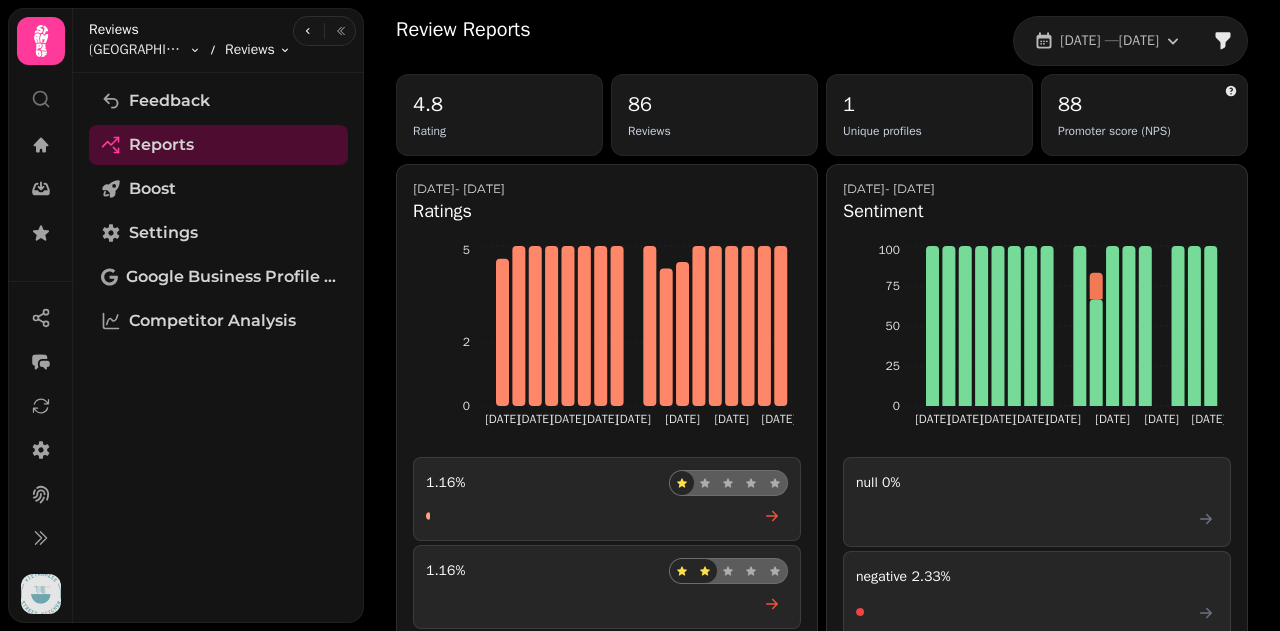 click on "Review Reports [DATE]    —  [DATE] 4.8 Rating 86 Reviews 1 Unique profiles 88 Promoter score (NPS) [DATE]  -   [DATE] Ratings [DATE] [DATE] [DATE] [DATE] [DATE] [DATE] [DATE] [DATE] 0 2 5 1.16 % 1.16 % 0 % 9.3 % 88.37 % [DATE]  -   [DATE] Sentiment [DATE] [DATE] [DATE] [DATE] [DATE] [DATE] [DATE] [DATE] 0 25 50 75 100 null   0 % negative   2.33 % mixed   1.16 % positive   75.58 % [DATE]  -   [DATE] Promoter Score (NPS) Show  detail [DATE] [DATE] [DATE] [DATE] [DATE] [DATE] [DATE] [DATE] [DATE] [DATE] [DATE] [DATE] [DATE] [DATE] [DATE] [DATE] [DATE] [DATE] [DATE] 0 25 50 75 100 [DATE]  -   [DATE] Emails 86 Sent   8.1 % 7 Clicked   57.1 % 4 External clicked 68 External reviews 0 Verified email-to-review conversions [DATE]  -   [DATE] Platforms   google Rating 4.9   google Reviews 85   stampede Rating 2   stampede Reviews 1   nearly Rating 0   nearly Reviews 0   tripadvisor Rating 0   tripadvisor Reviews 0 98.84% 1.16% 0% 0%
Reviews Toggle menu Reviews Boost" at bounding box center [640, 315] 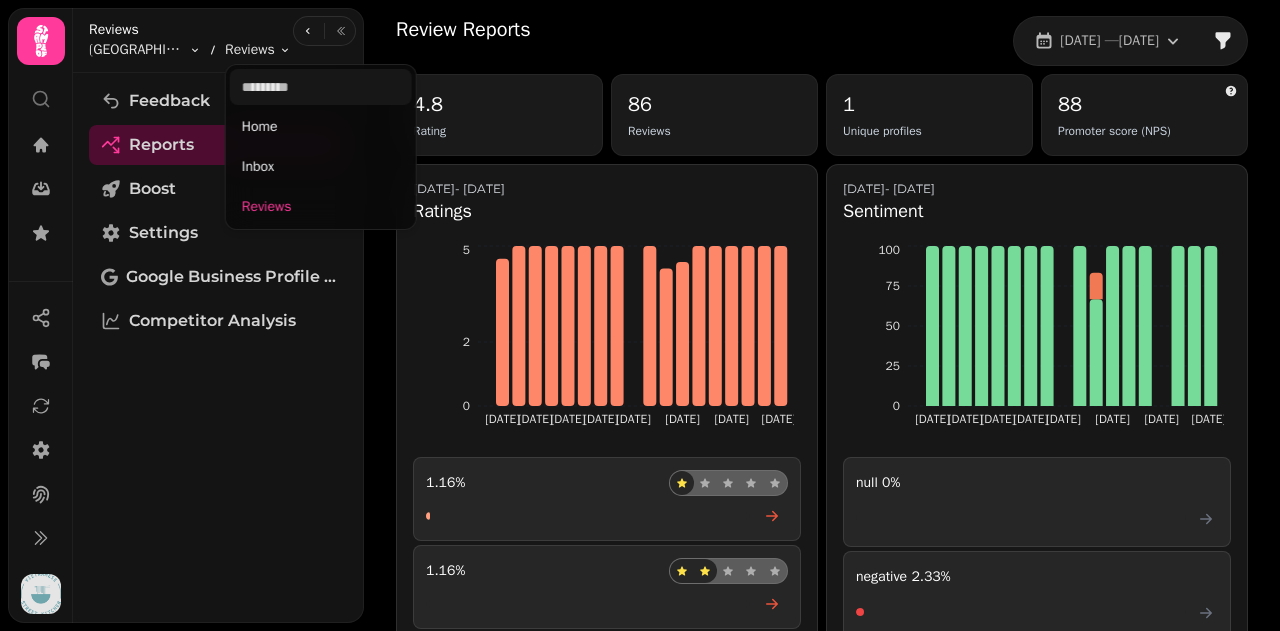 click on "Review Reports [DATE]    —  [DATE] 4.8 Rating 86 Reviews 1 Unique profiles 88 Promoter score (NPS) [DATE]  -   [DATE] Ratings [DATE] [DATE] [DATE] [DATE] [DATE] [DATE] [DATE] [DATE] 0 2 5 1.16 % 1.16 % 0 % 9.3 % 88.37 % [DATE]  -   [DATE] Sentiment [DATE] [DATE] [DATE] [DATE] [DATE] [DATE] [DATE] [DATE] 0 25 50 75 100 null   0 % negative   2.33 % mixed   1.16 % positive   75.58 % [DATE]  -   [DATE] Promoter Score (NPS) Show  detail [DATE] [DATE] [DATE] [DATE] [DATE] [DATE] [DATE] [DATE] [DATE] [DATE] [DATE] [DATE] [DATE] [DATE] [DATE] [DATE] [DATE] [DATE] [DATE] 0 25 50 75 100 [DATE]  -   [DATE] Emails 86 Sent   8.1 % 7 Clicked   57.1 % 4 External clicked 68 External reviews 0 Verified email-to-review conversions [DATE]  -   [DATE] Platforms   google Rating 4.9   google Reviews 85   stampede Rating 2   stampede Reviews 1   nearly Rating 0   nearly Reviews 0   tripadvisor Rating 0   tripadvisor Reviews 0 98.84% 1.16% 0% 0%
Reviews Toggle menu Reviews Boost" at bounding box center (640, 315) 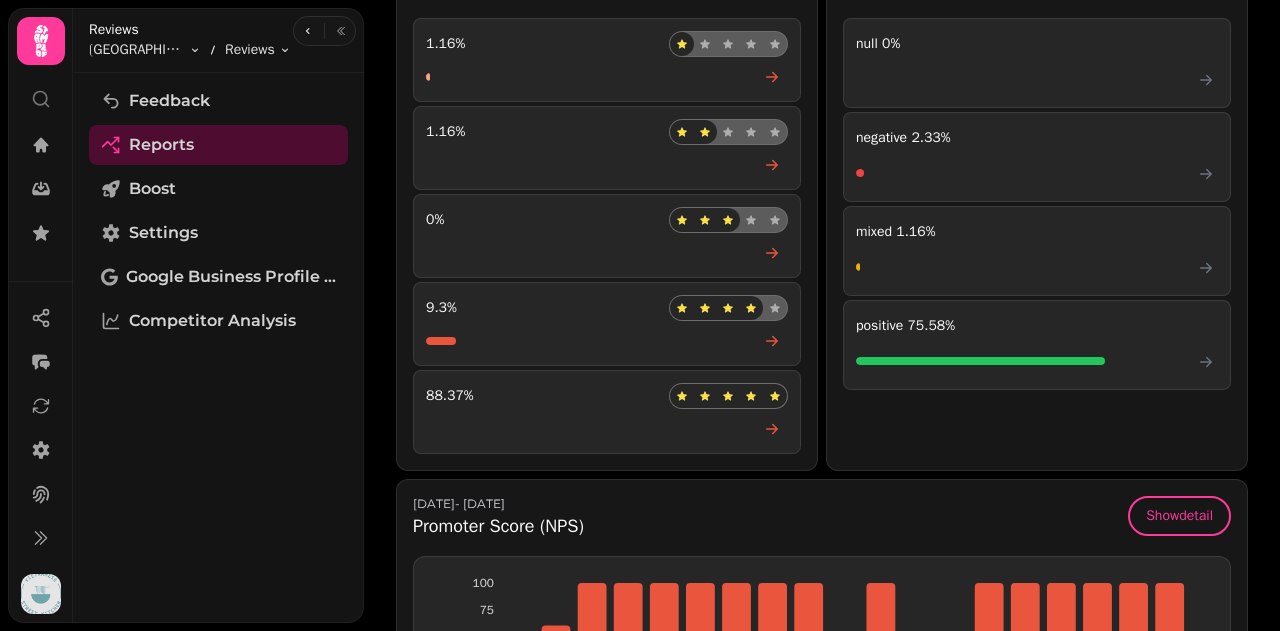 scroll, scrollTop: 469, scrollLeft: 0, axis: vertical 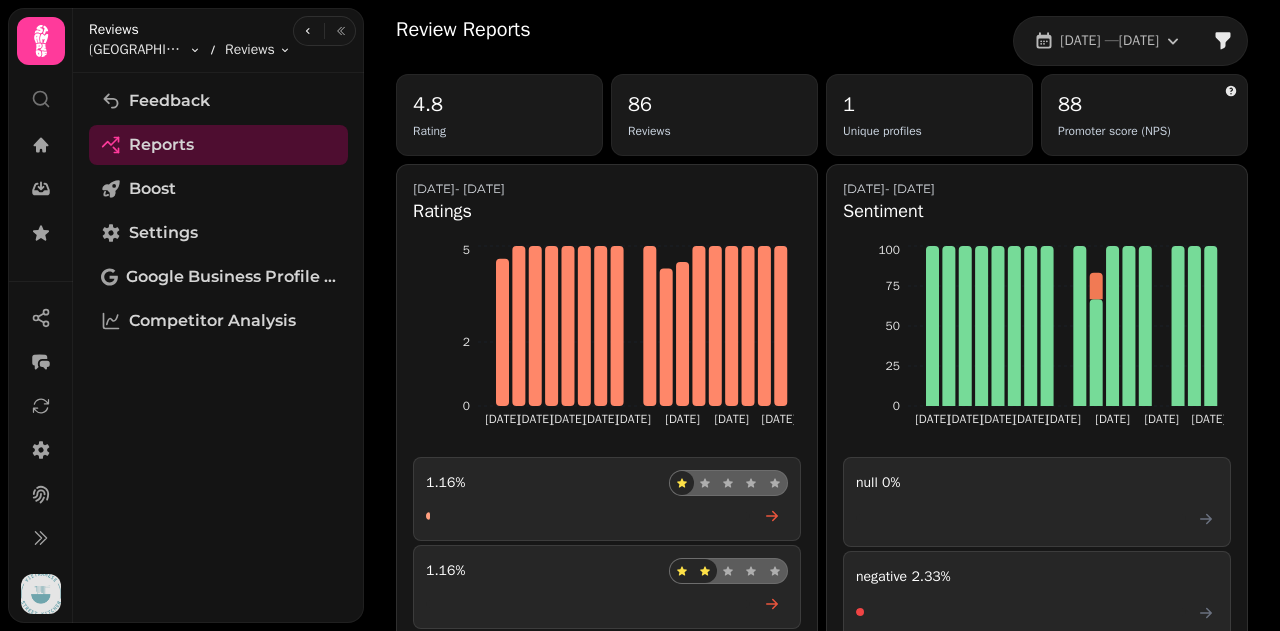click 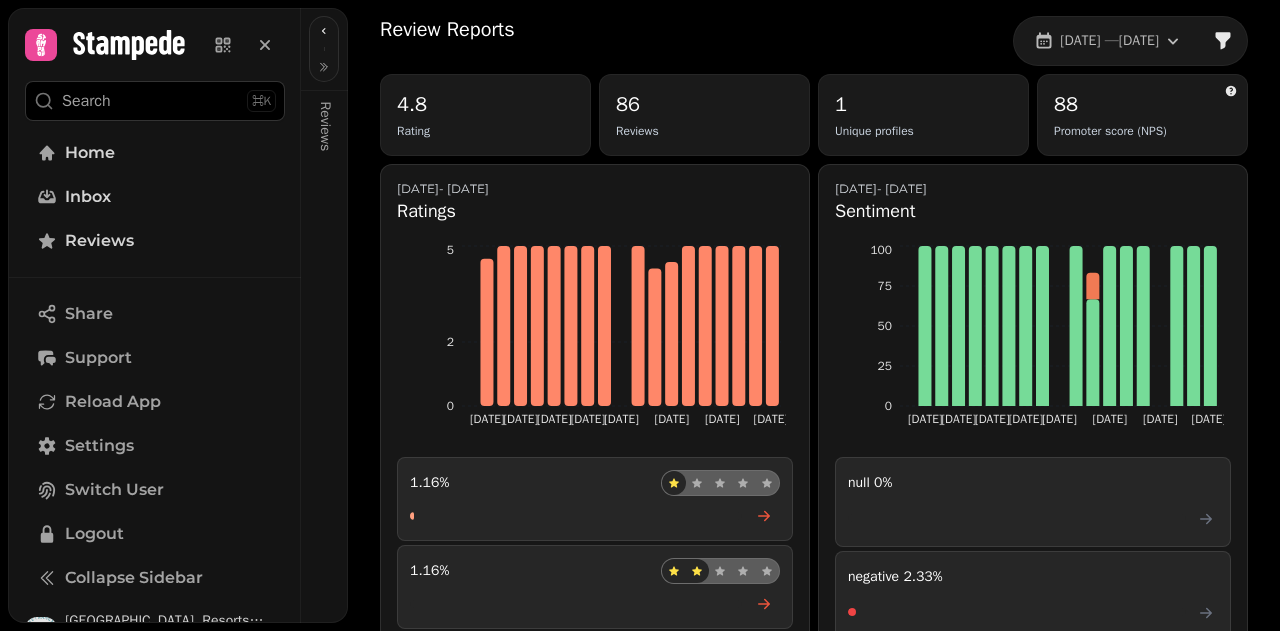 click on "Reviews" at bounding box center (325, 109) 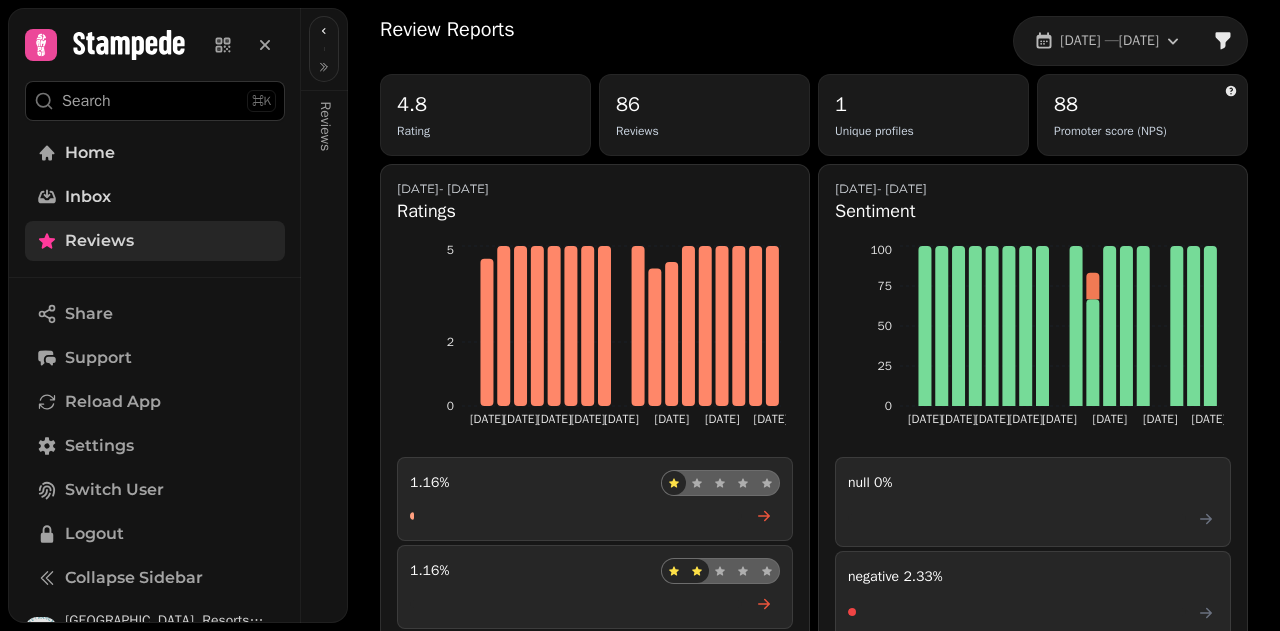 click on "Reviews" at bounding box center (99, 241) 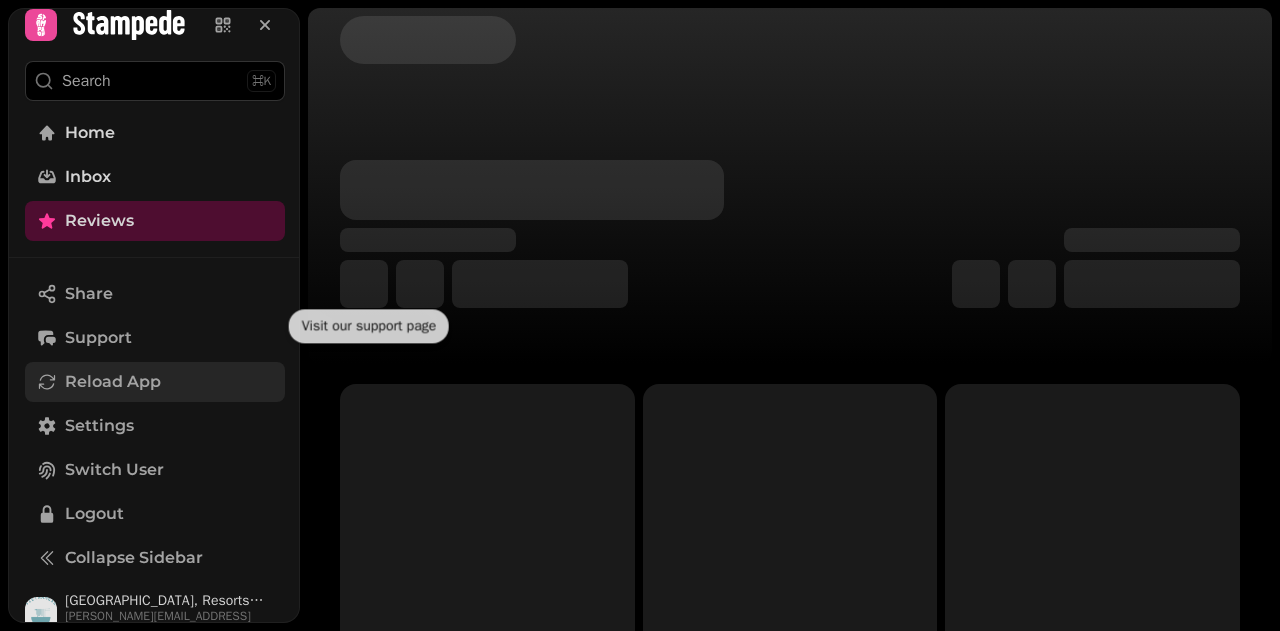 scroll, scrollTop: 38, scrollLeft: 0, axis: vertical 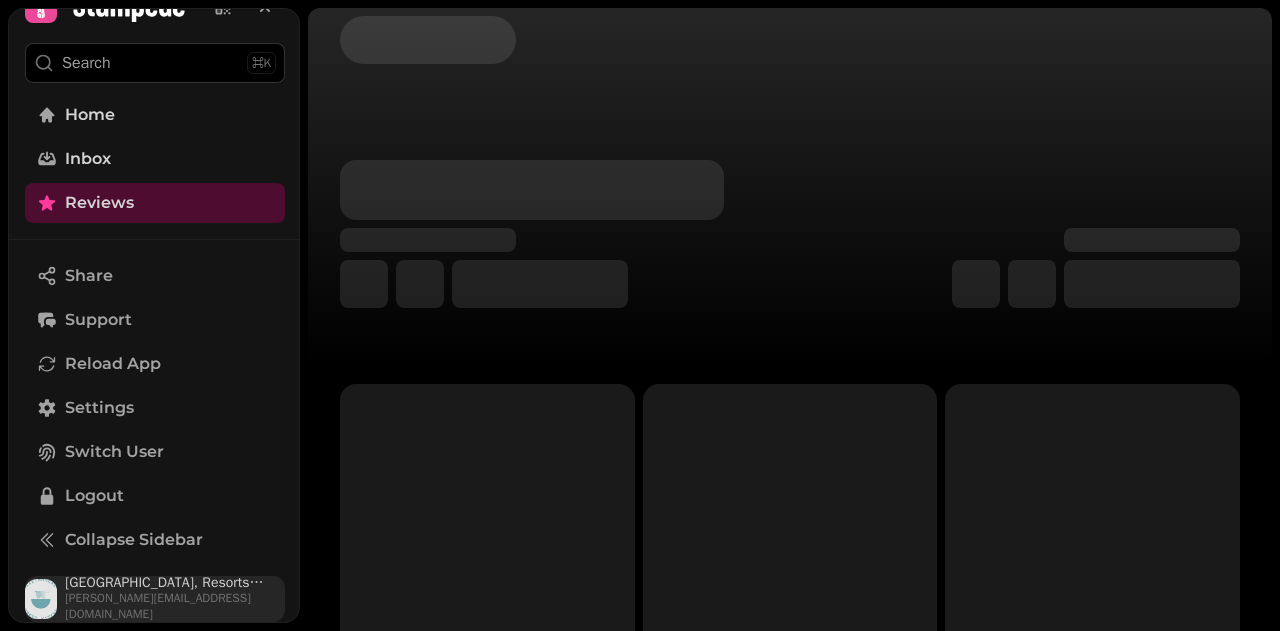 click on "[GEOGRAPHIC_DATA], Resorts World" at bounding box center (175, 583) 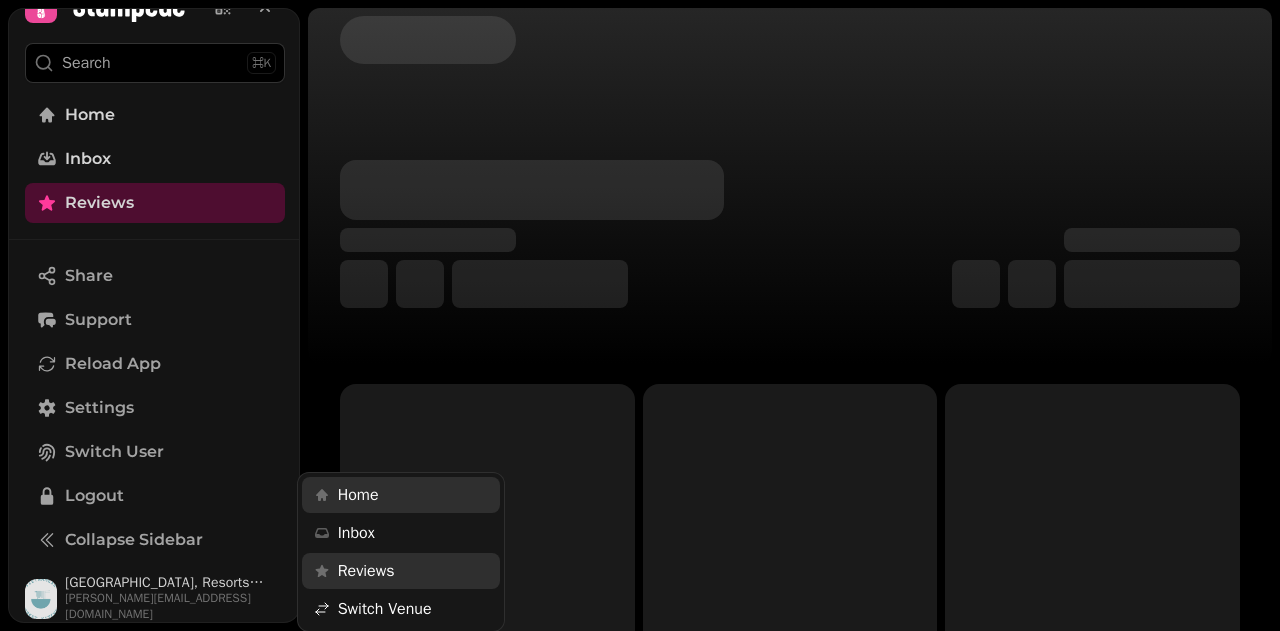 click on "Reviews" at bounding box center [366, 571] 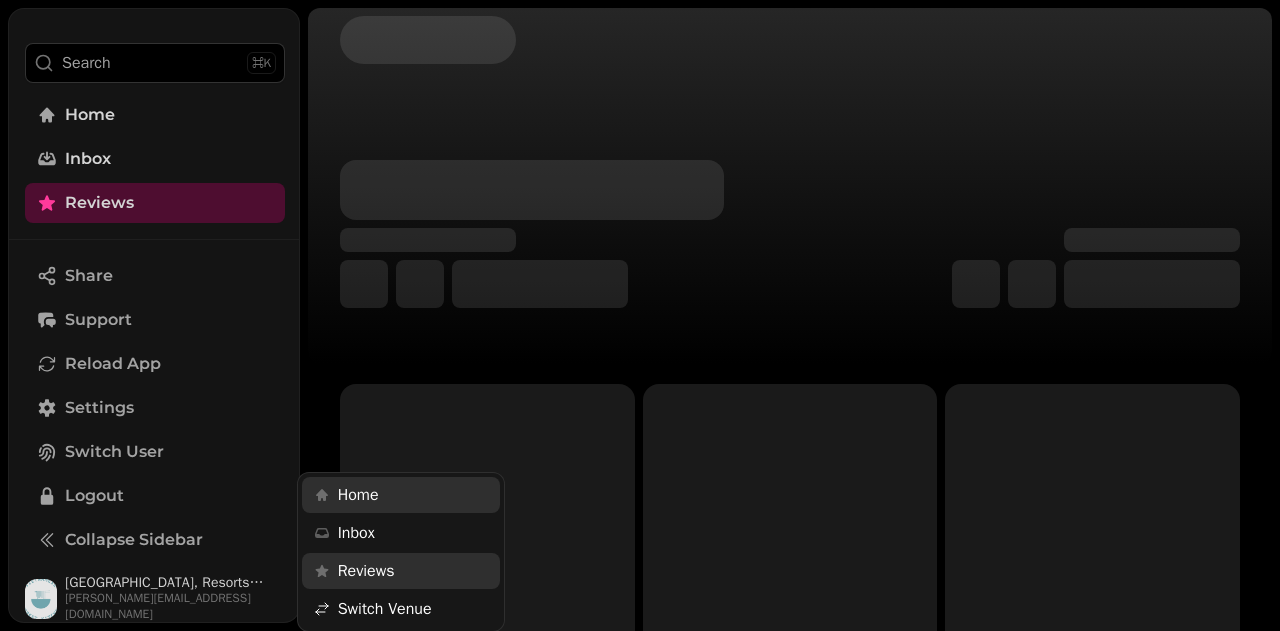 scroll, scrollTop: 0, scrollLeft: 0, axis: both 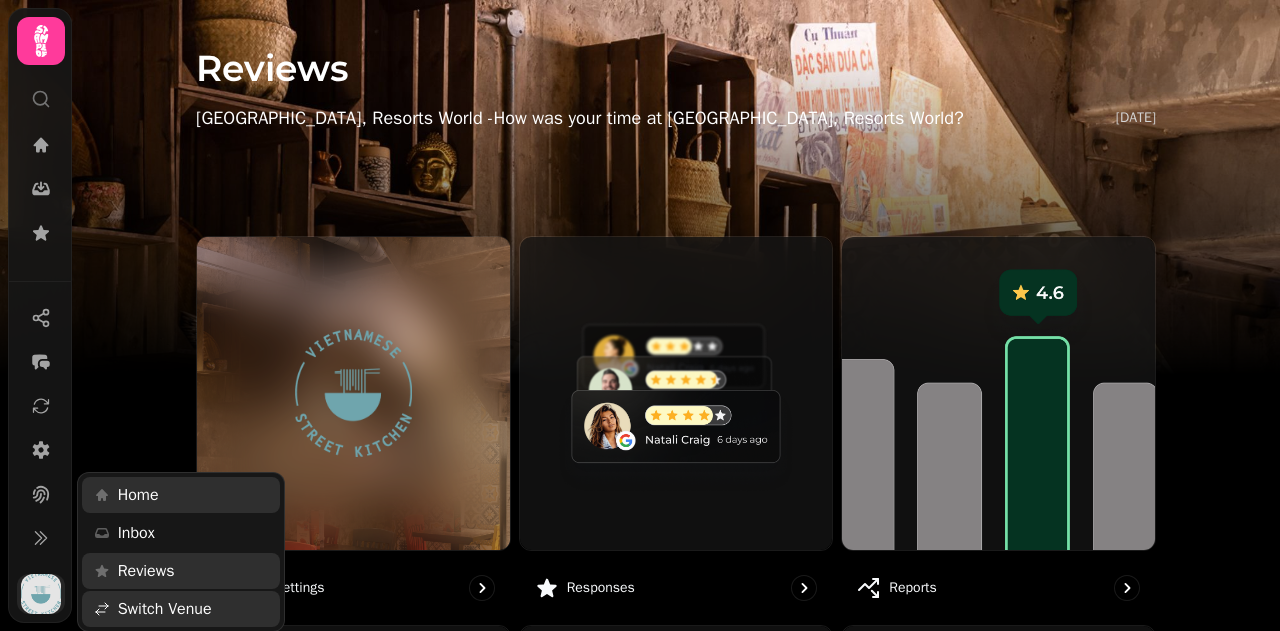 click at bounding box center (41, 594) 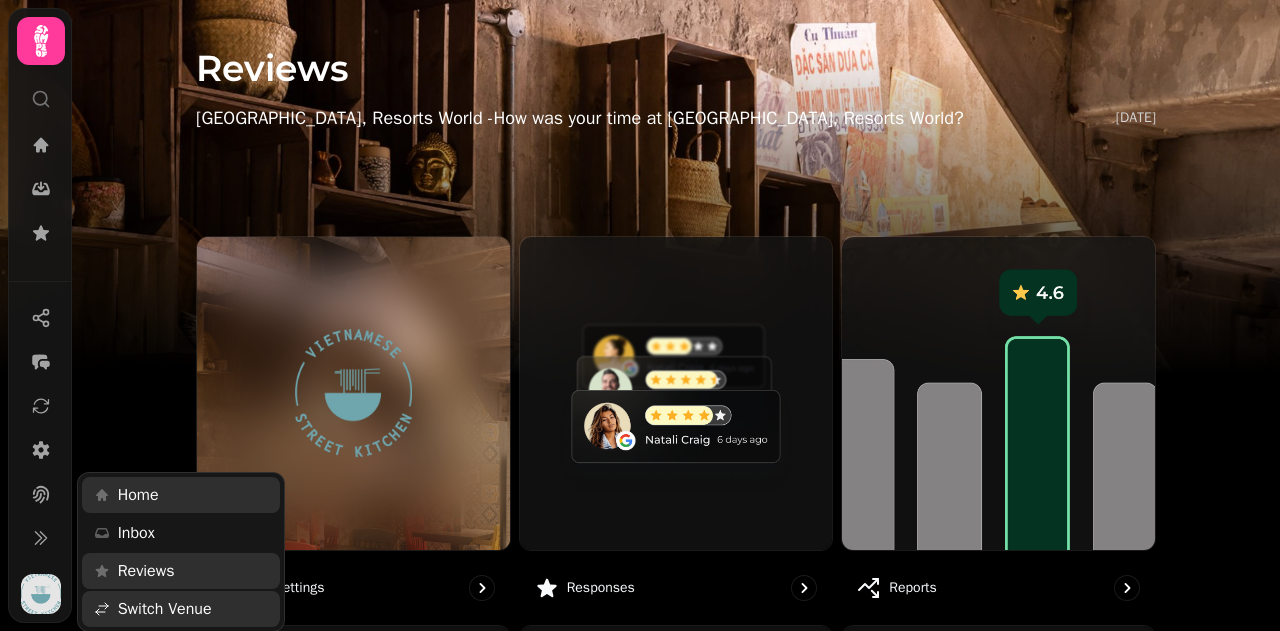 click on "Switch Venue" at bounding box center [181, 609] 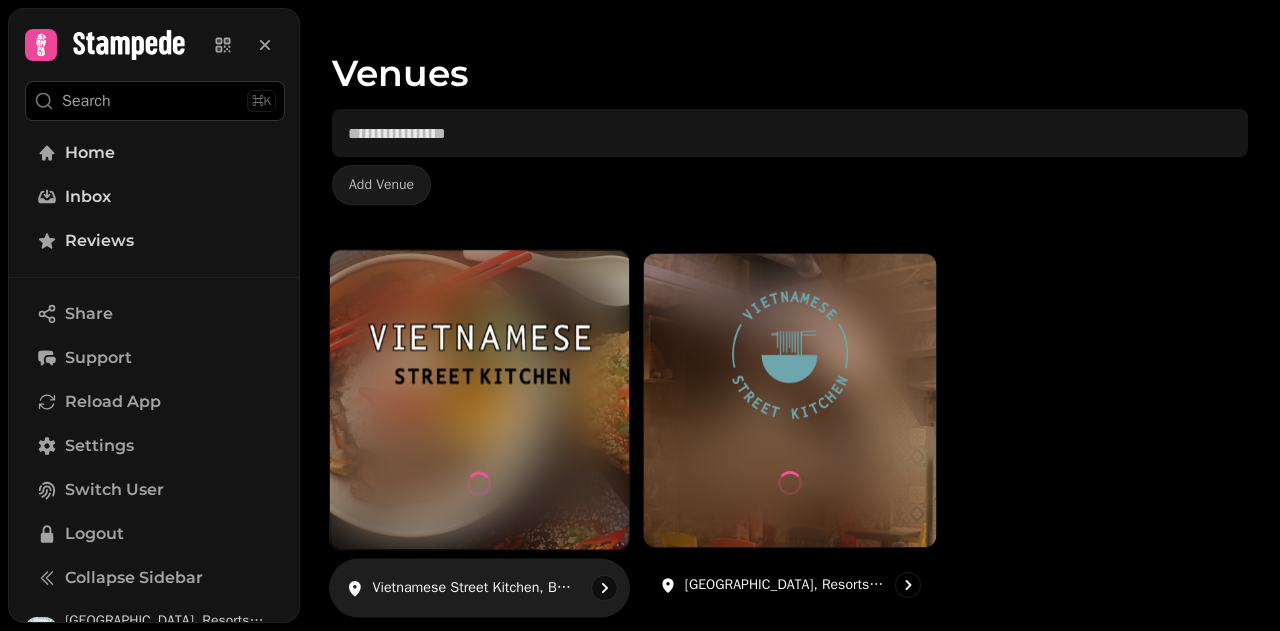 scroll, scrollTop: 67, scrollLeft: 0, axis: vertical 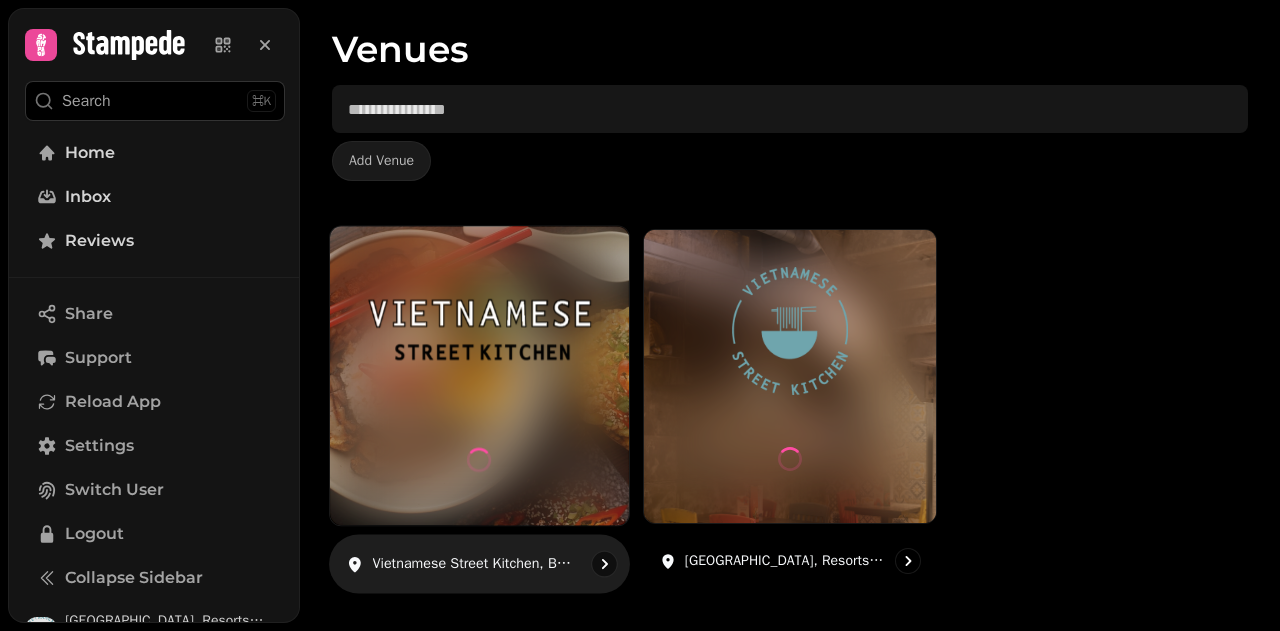 click at bounding box center [479, 329] 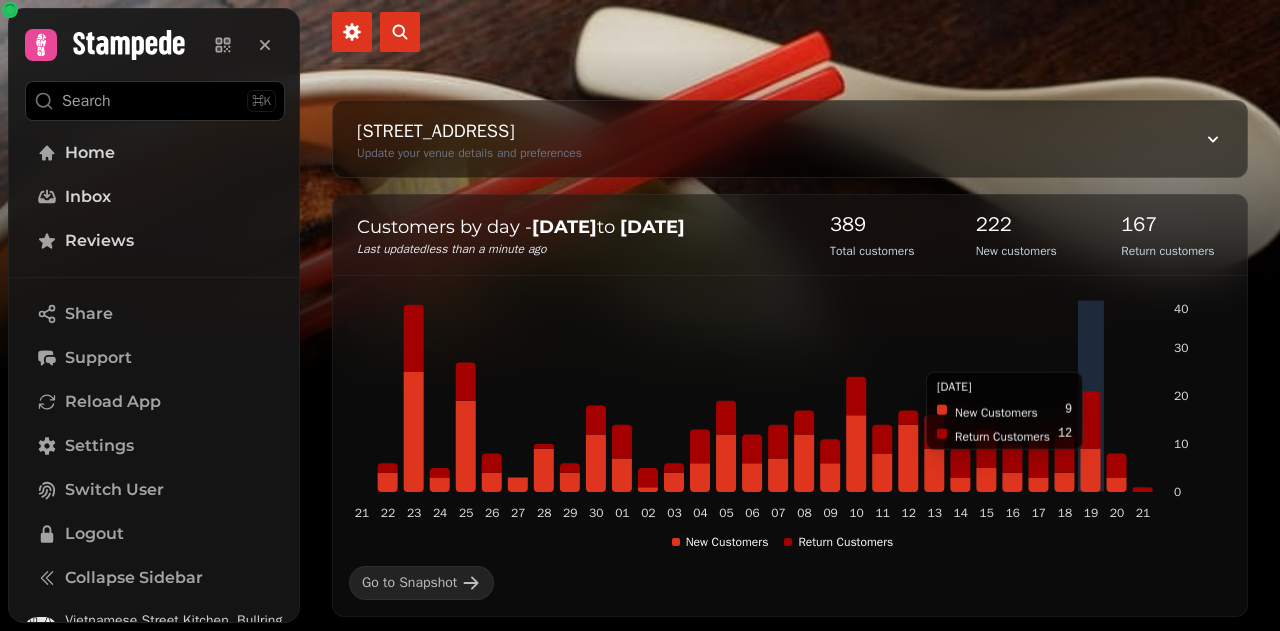 scroll, scrollTop: 0, scrollLeft: 0, axis: both 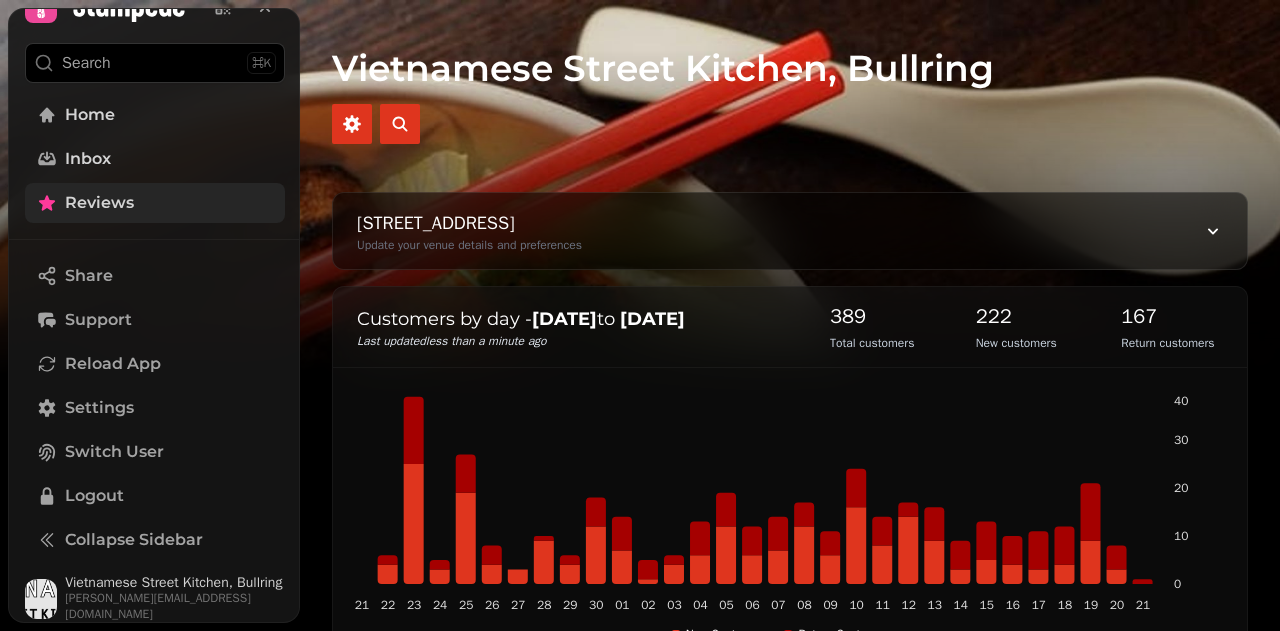 click on "Reviews" at bounding box center [155, 203] 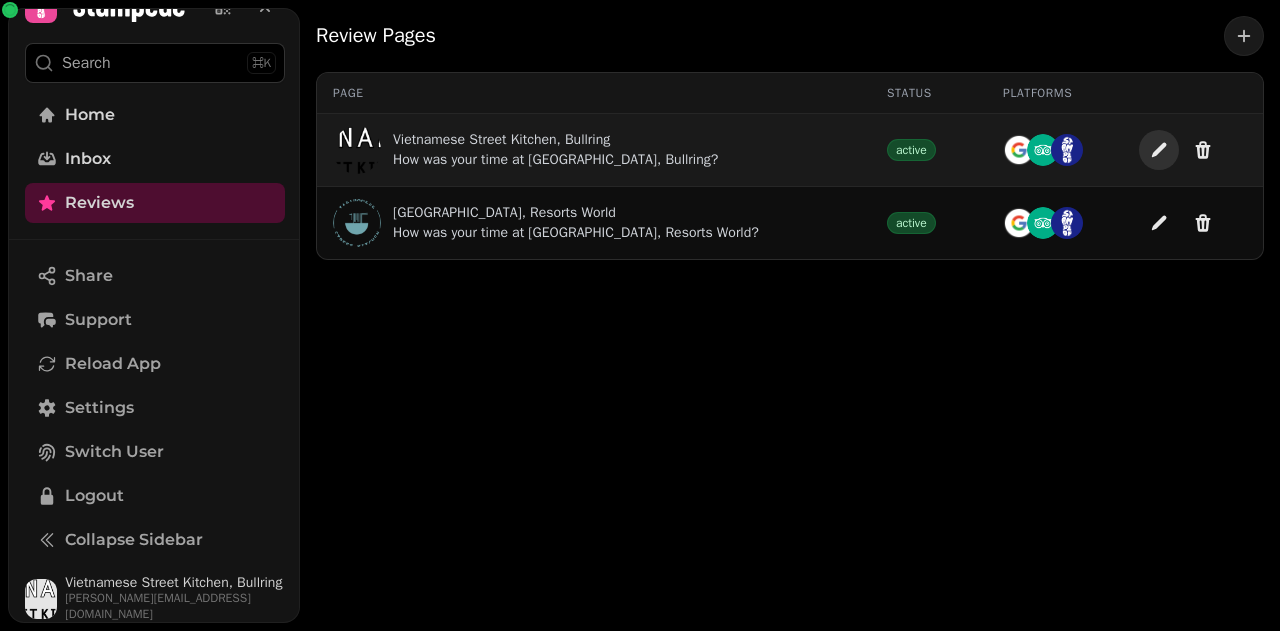 click 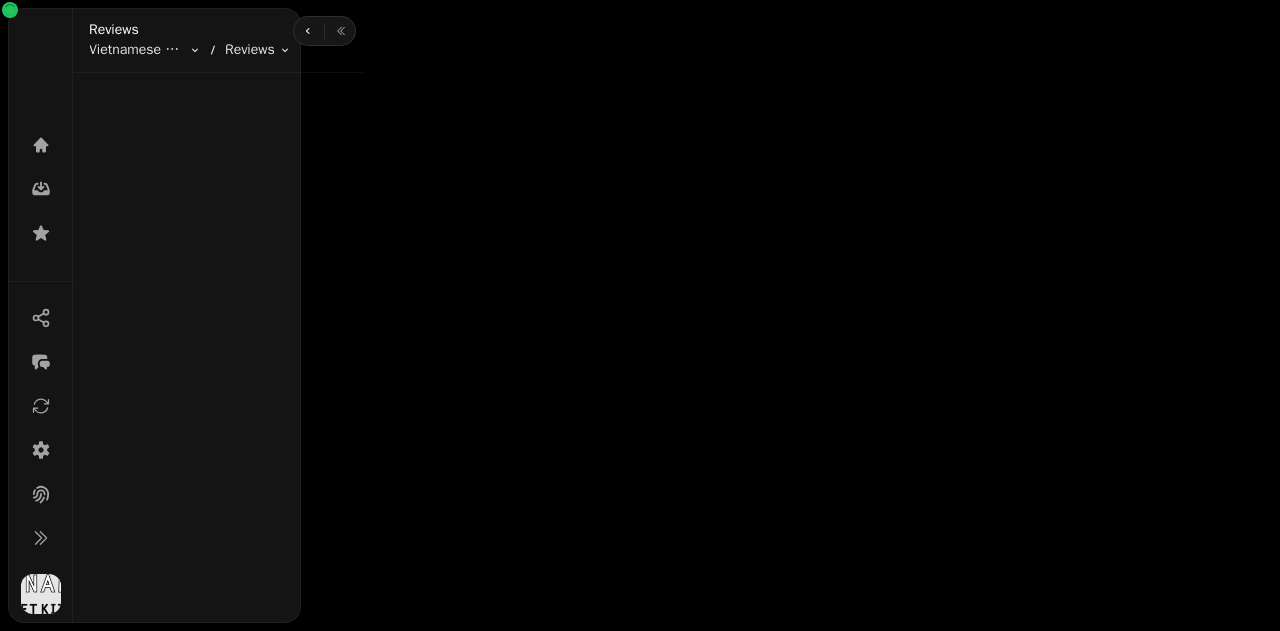 scroll, scrollTop: 0, scrollLeft: 0, axis: both 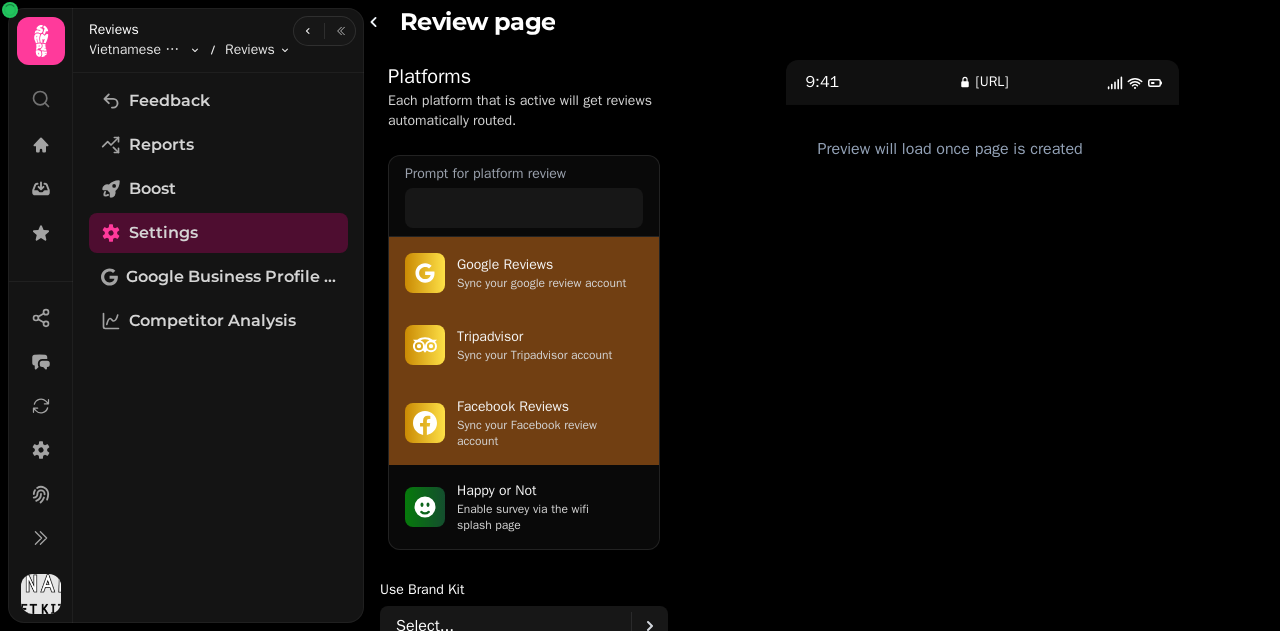 type on "**********" 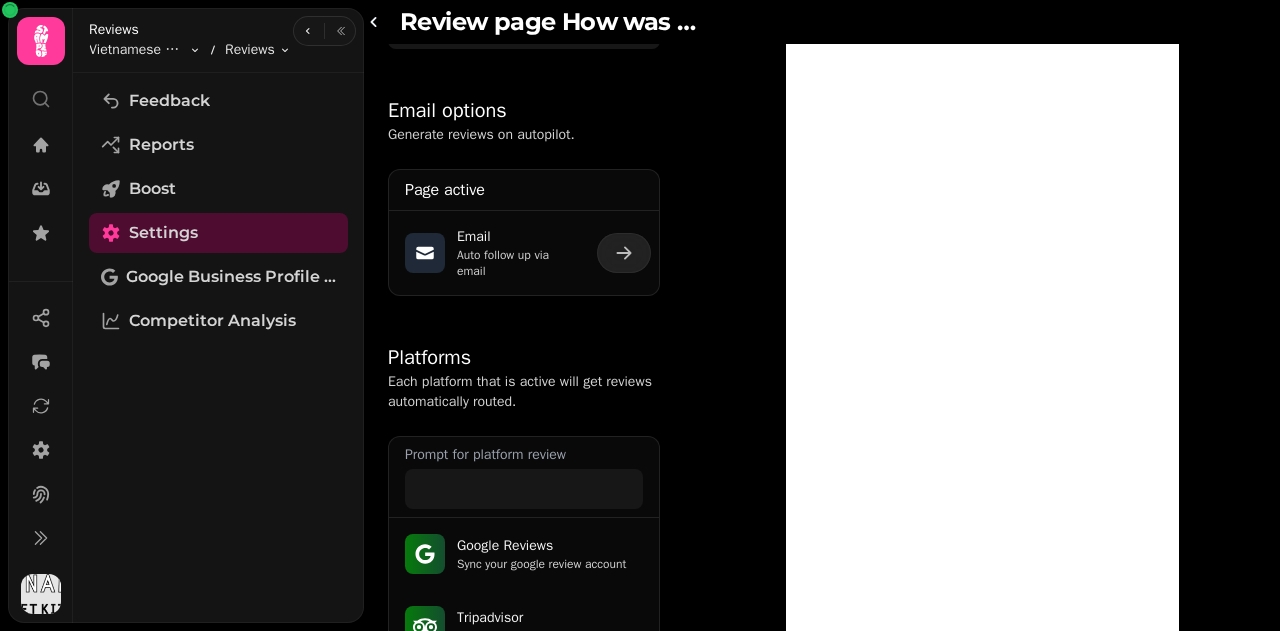 scroll, scrollTop: 0, scrollLeft: 0, axis: both 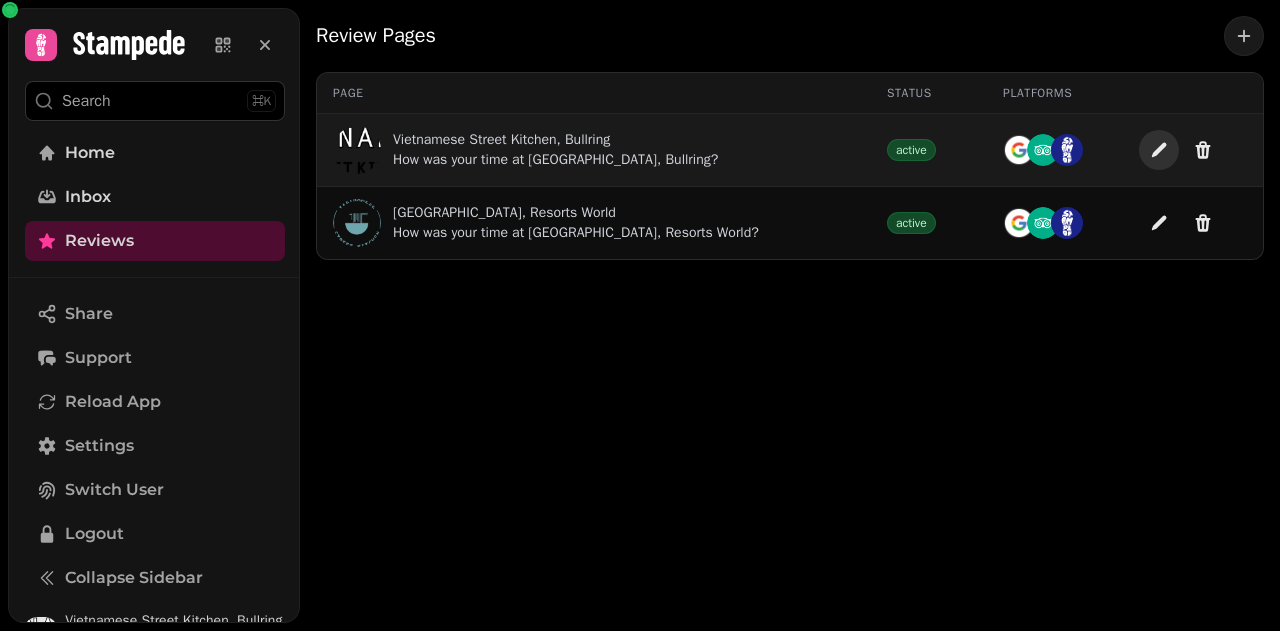click at bounding box center (1159, 150) 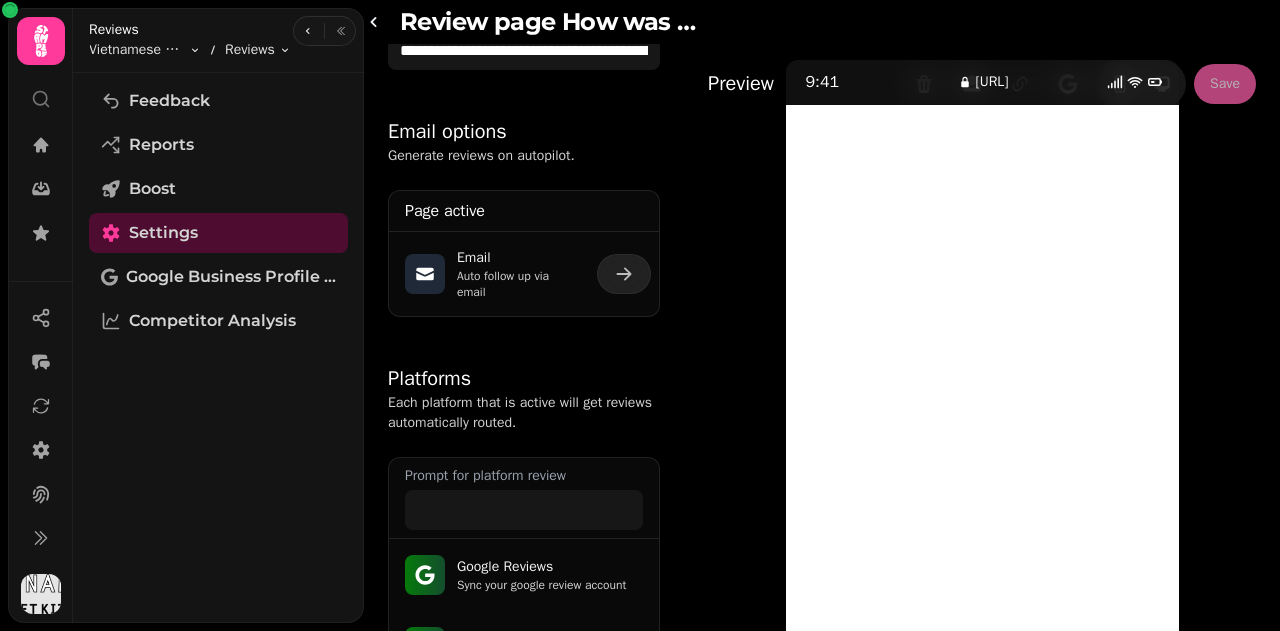 scroll, scrollTop: 0, scrollLeft: 0, axis: both 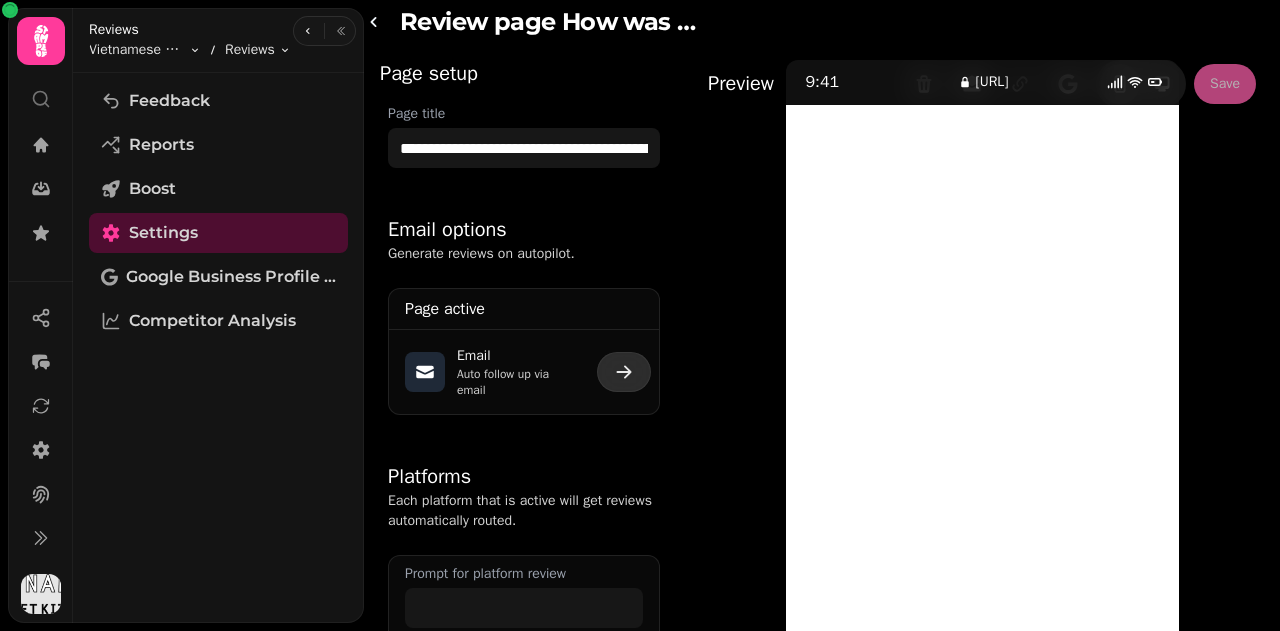 click 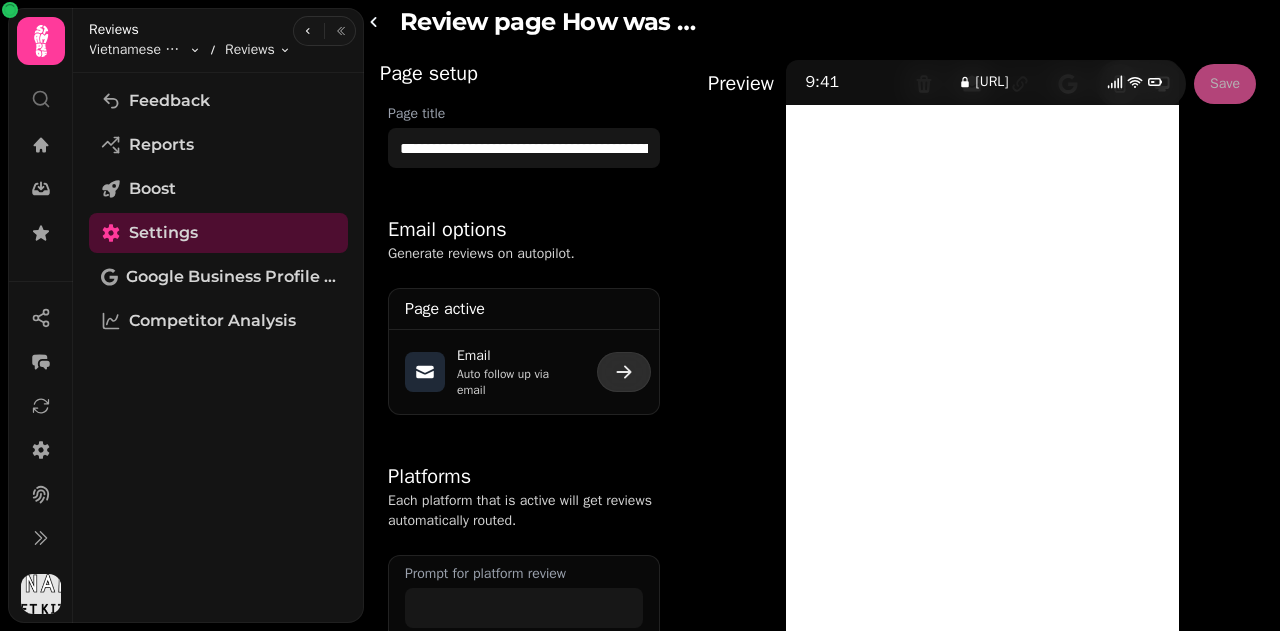select on "**********" 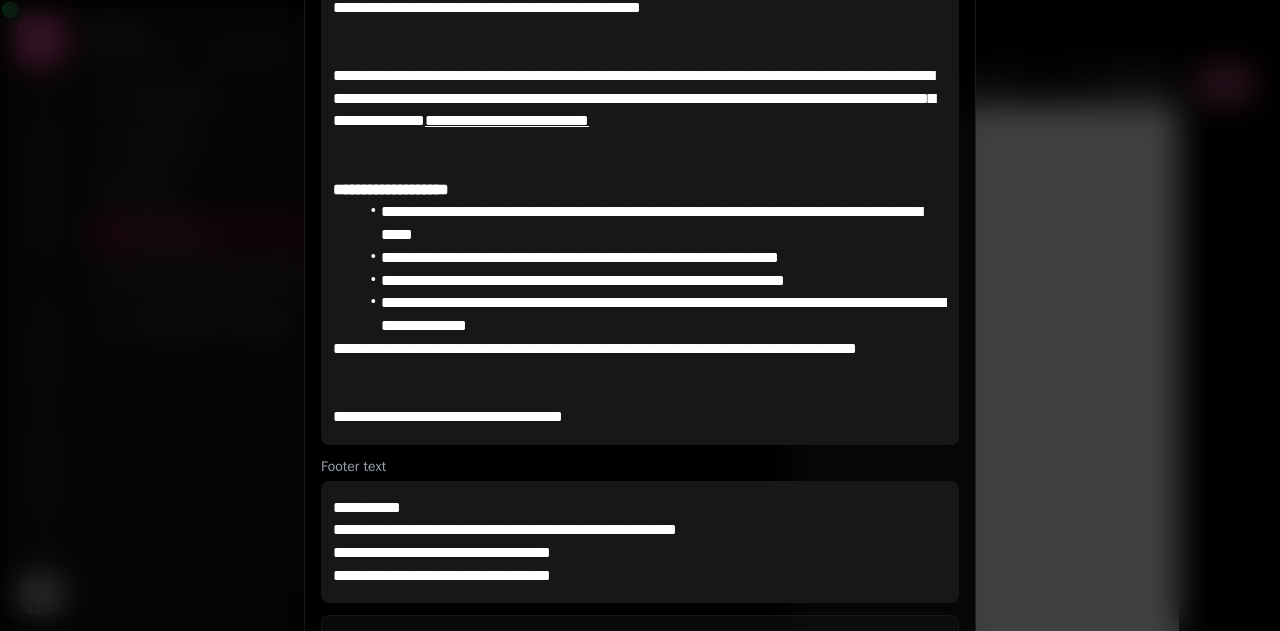 scroll, scrollTop: 0, scrollLeft: 0, axis: both 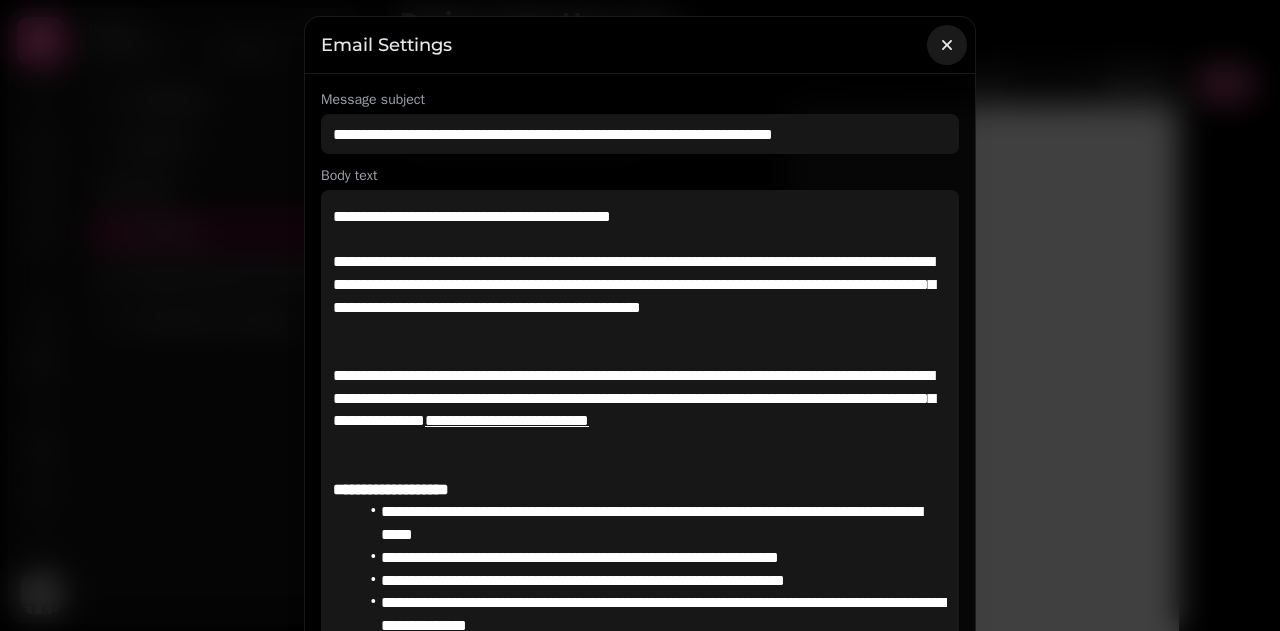 click 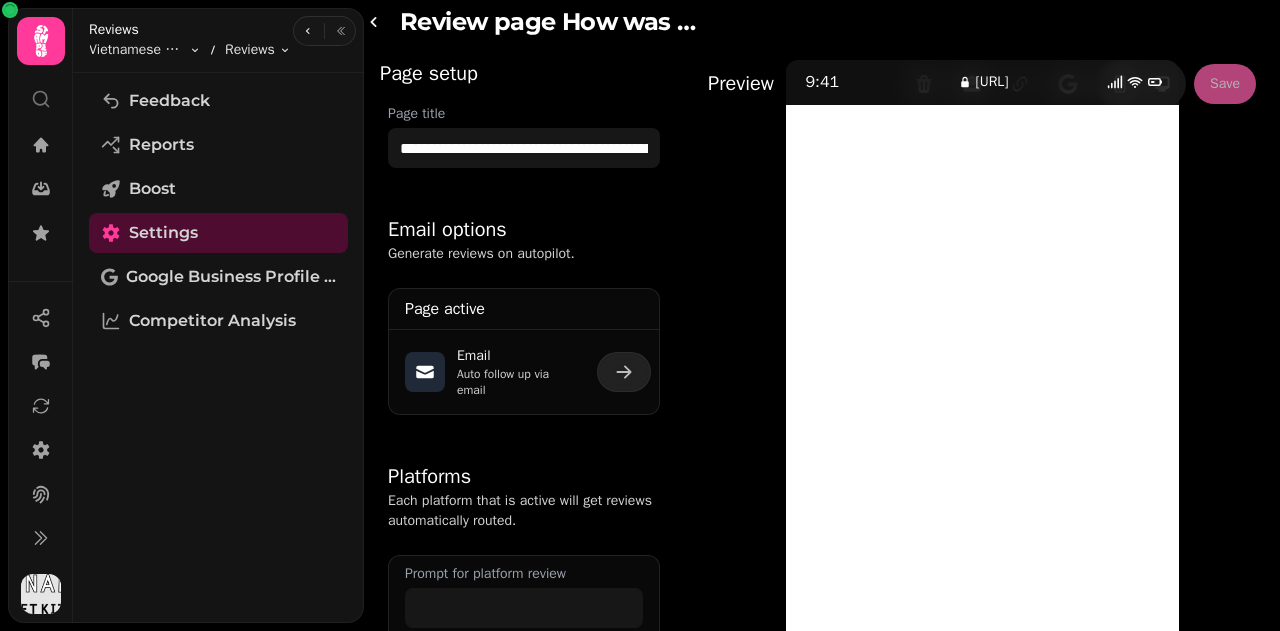 click on "9:41 [URL]" at bounding box center [982, 409] 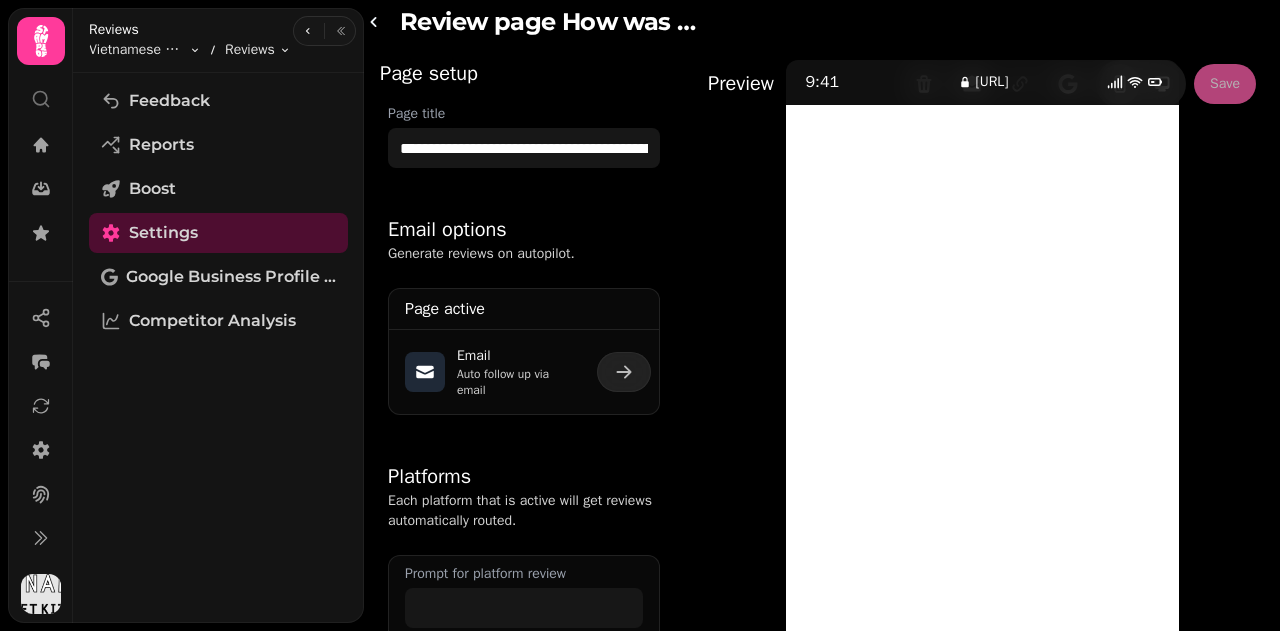 click on "9:41 [URL]" at bounding box center (982, 409) 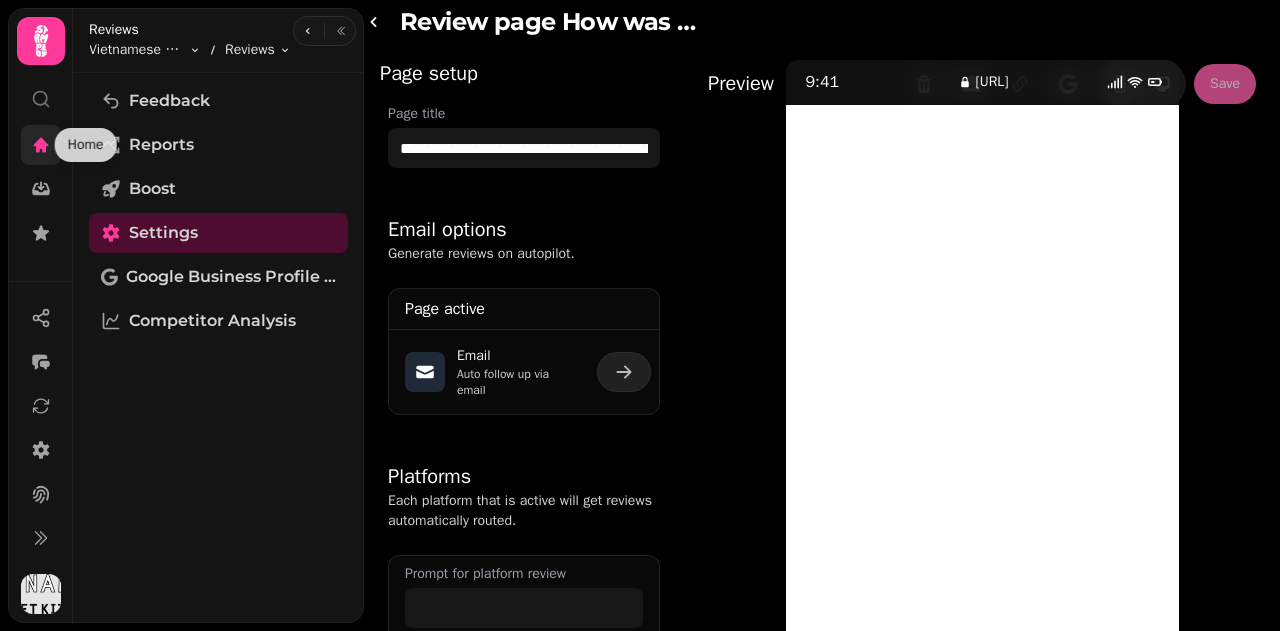 click 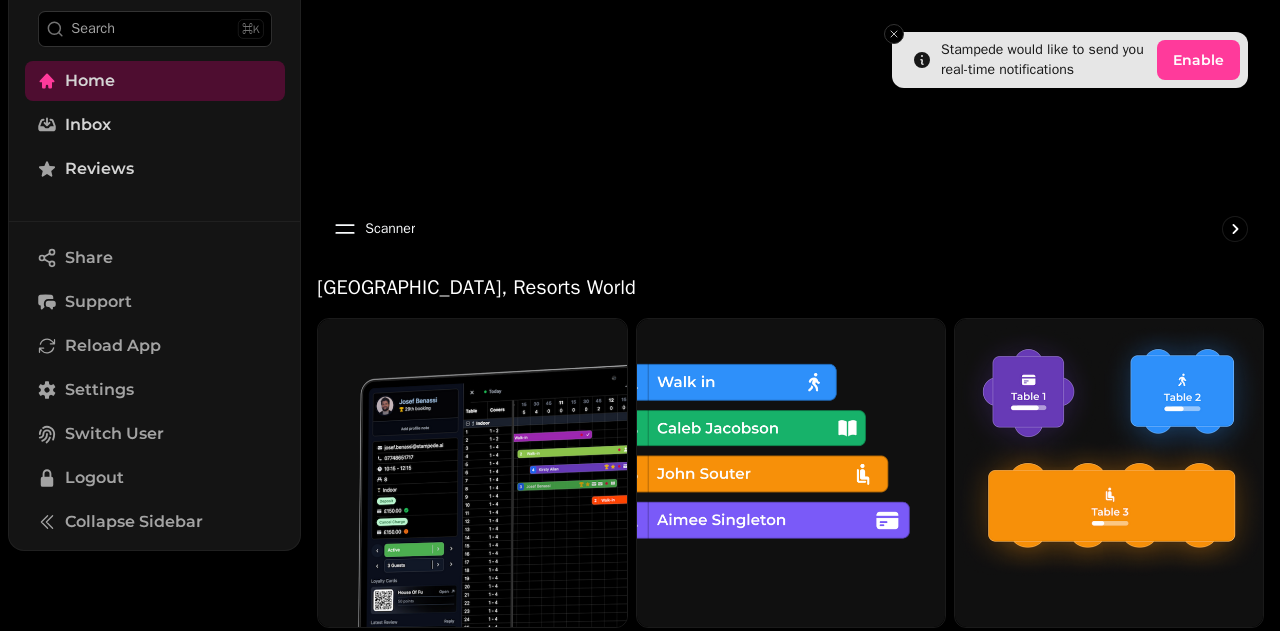 scroll, scrollTop: 0, scrollLeft: 0, axis: both 